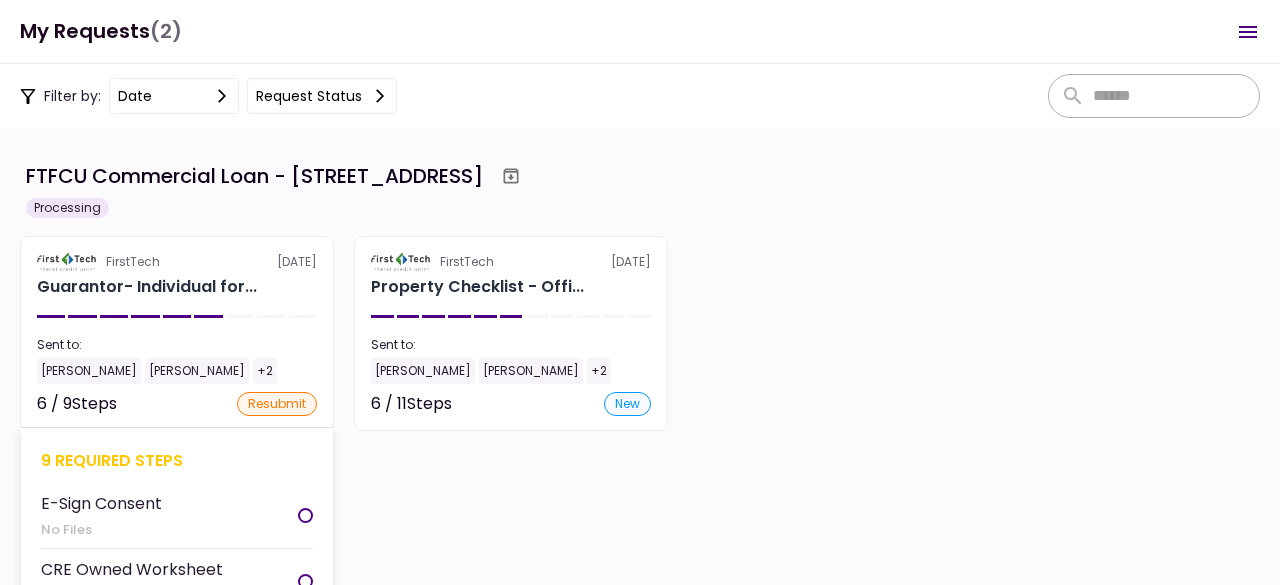 scroll, scrollTop: 0, scrollLeft: 0, axis: both 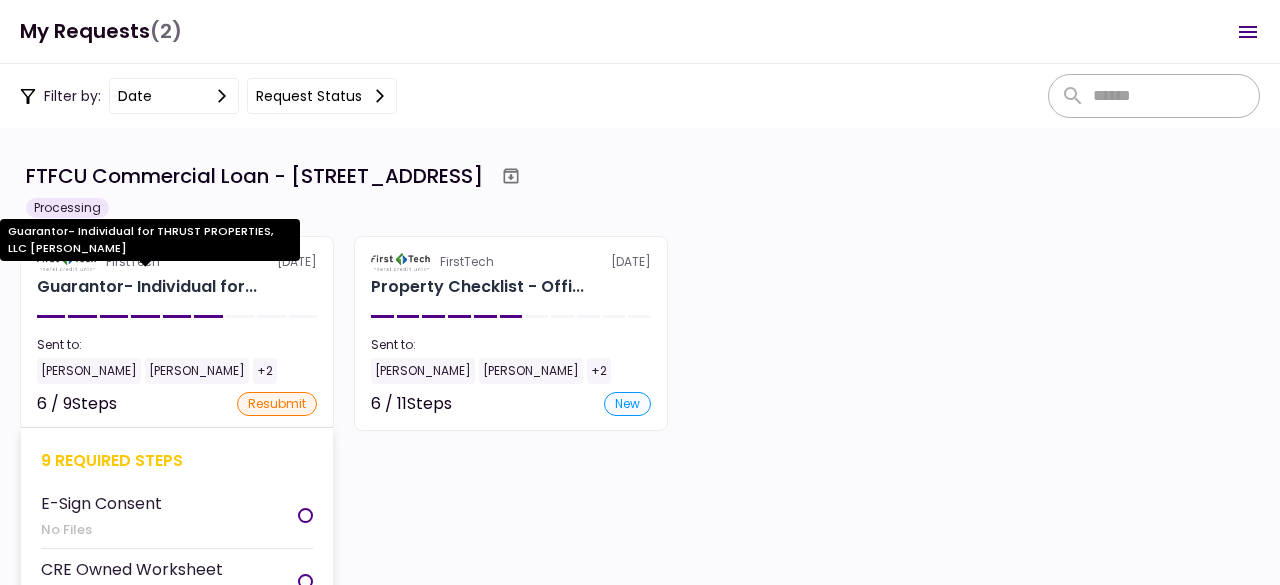 click on "Guarantor- Individual for..." at bounding box center (147, 287) 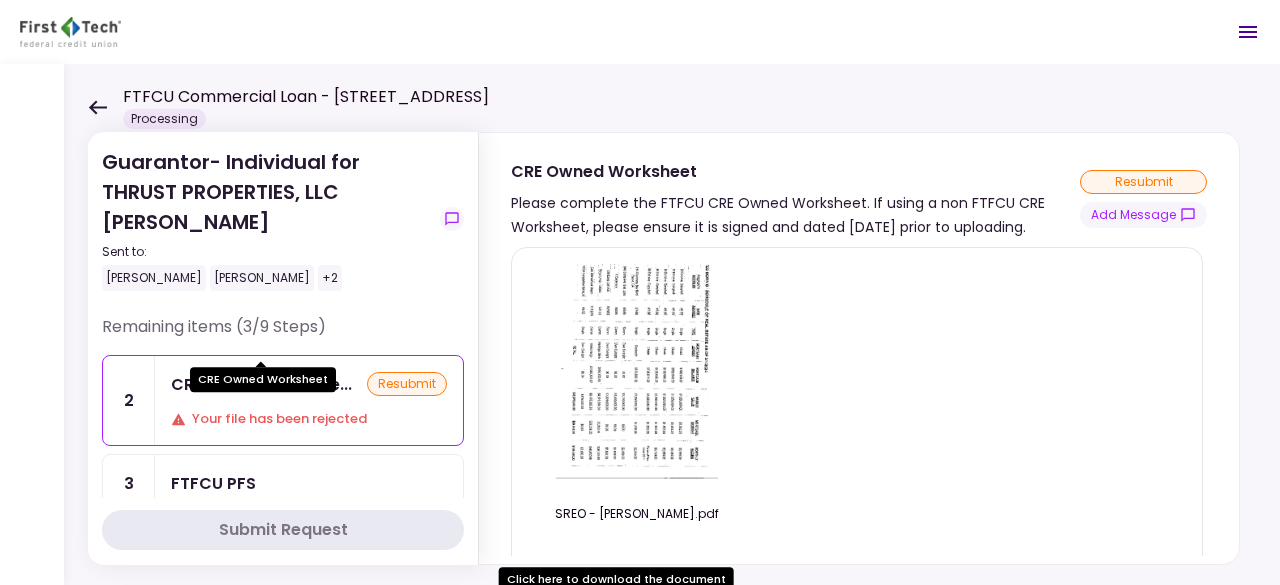 scroll, scrollTop: 100, scrollLeft: 0, axis: vertical 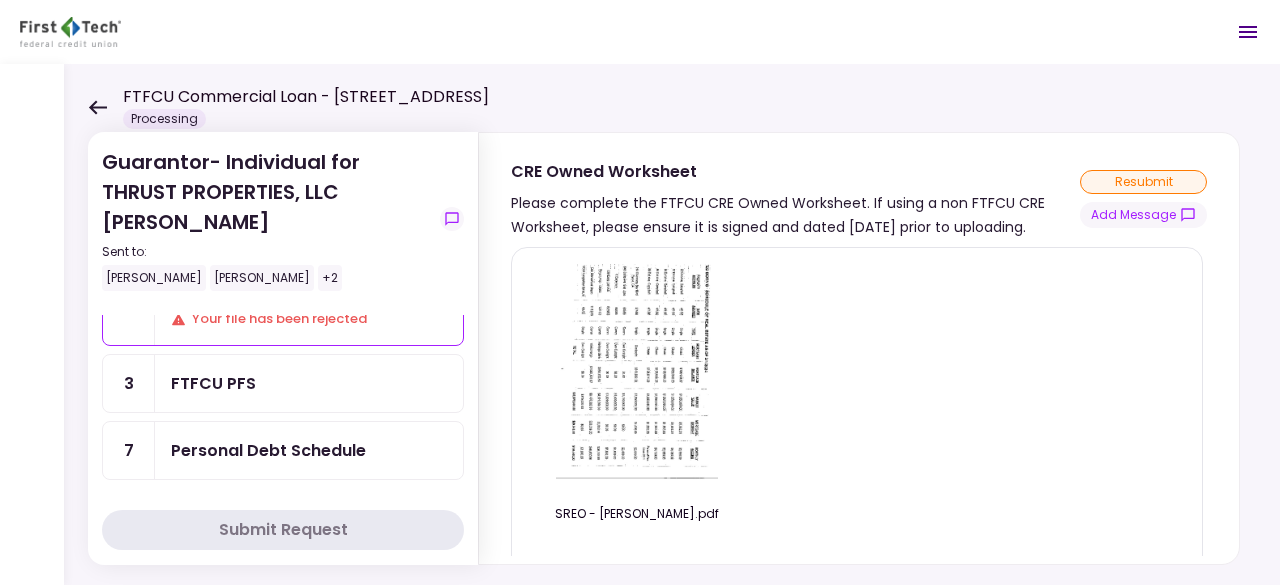 click on "FTFCU PFS" at bounding box center [213, 383] 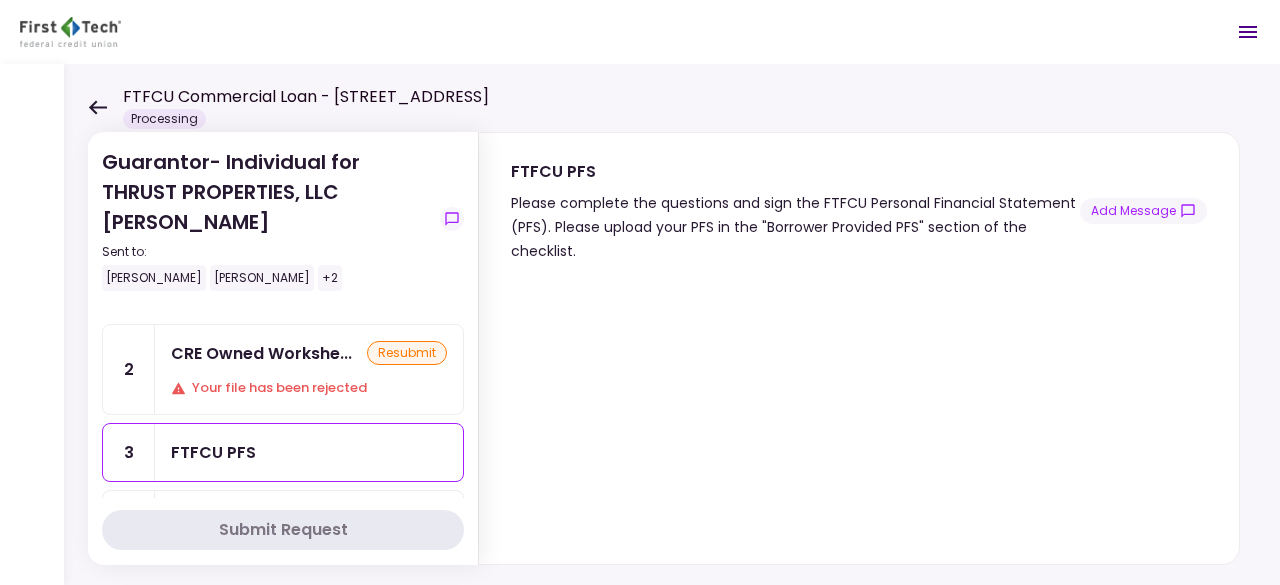 scroll, scrollTop: 0, scrollLeft: 0, axis: both 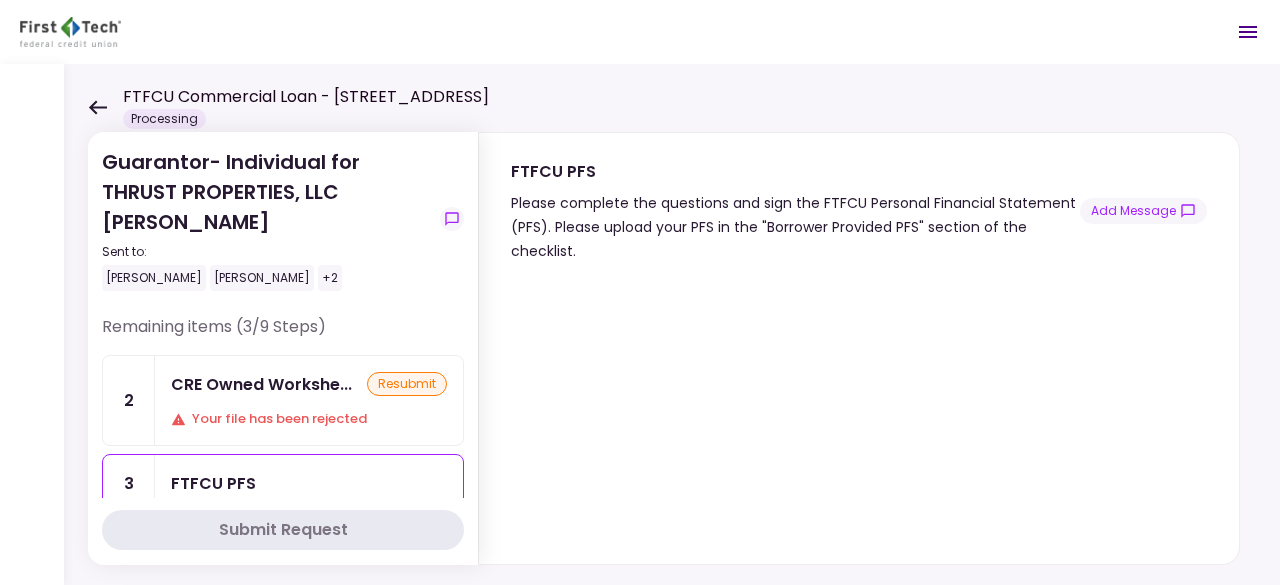 click 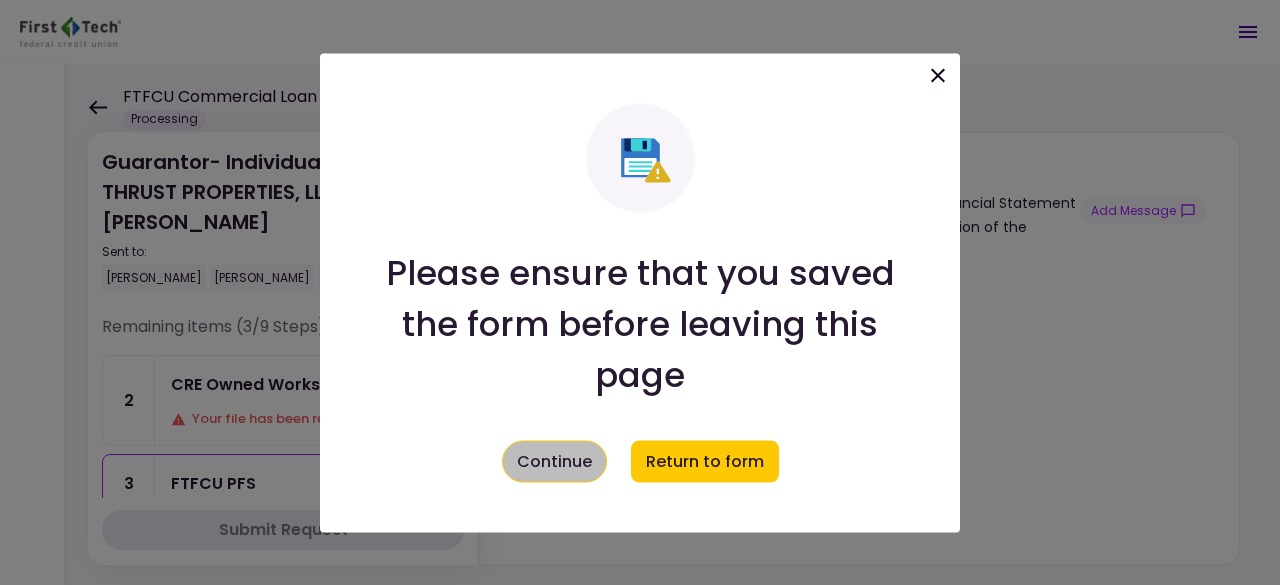 click on "Continue" at bounding box center [554, 461] 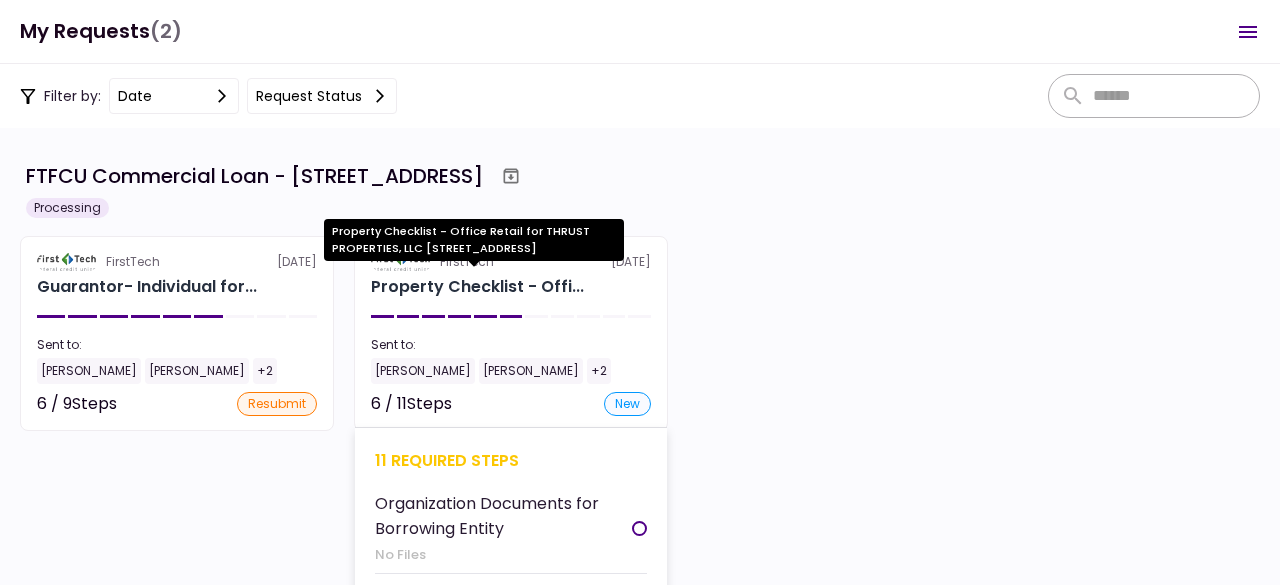 click on "Property Checklist - Offi..." at bounding box center [477, 287] 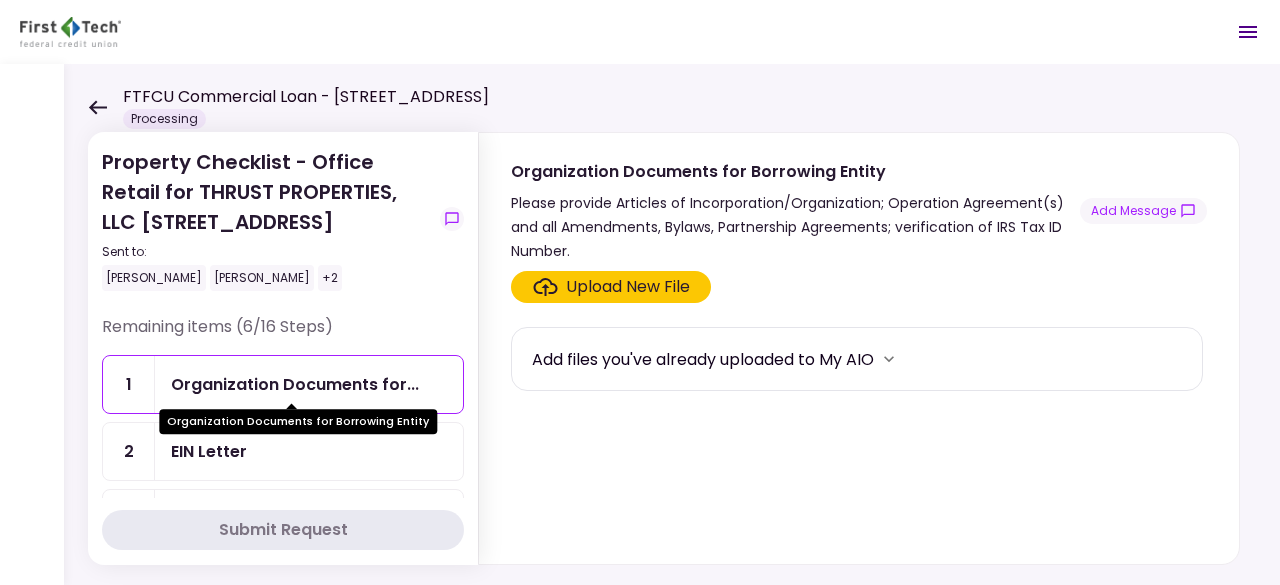 click on "Organization Documents for..." at bounding box center [295, 384] 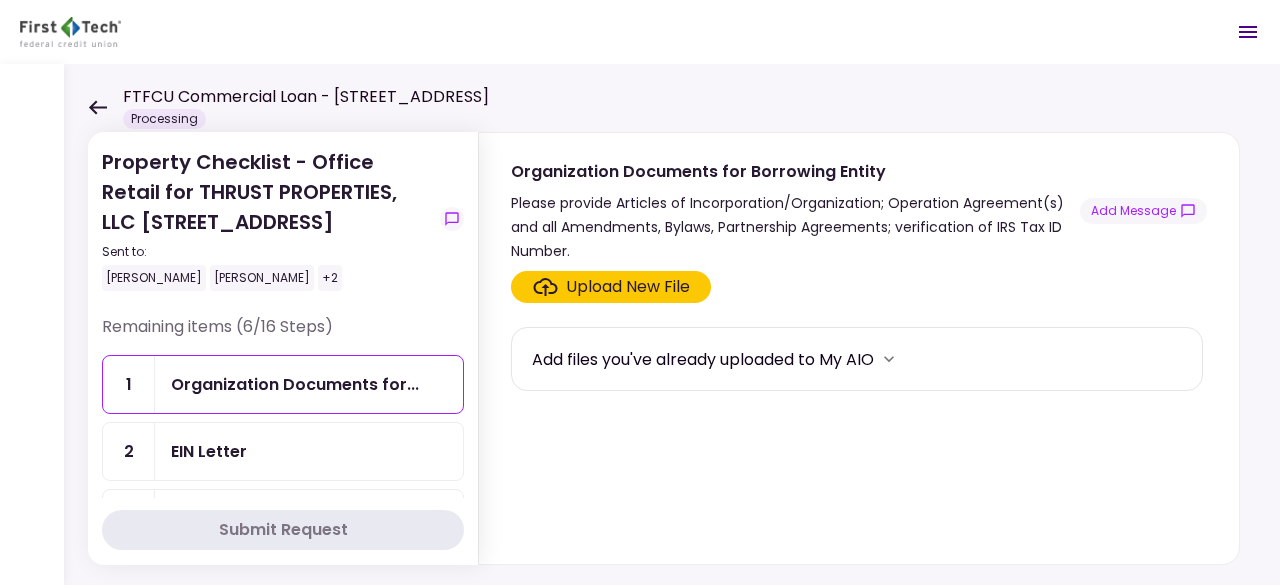 click on "Upload New File" at bounding box center (628, 287) 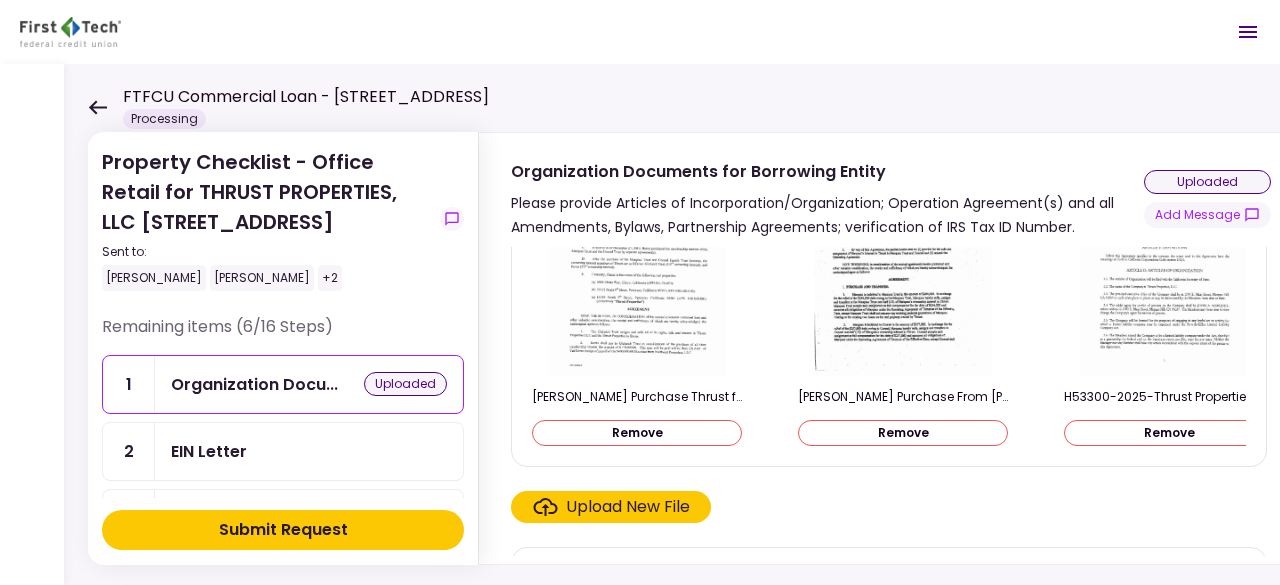 scroll, scrollTop: 174, scrollLeft: 0, axis: vertical 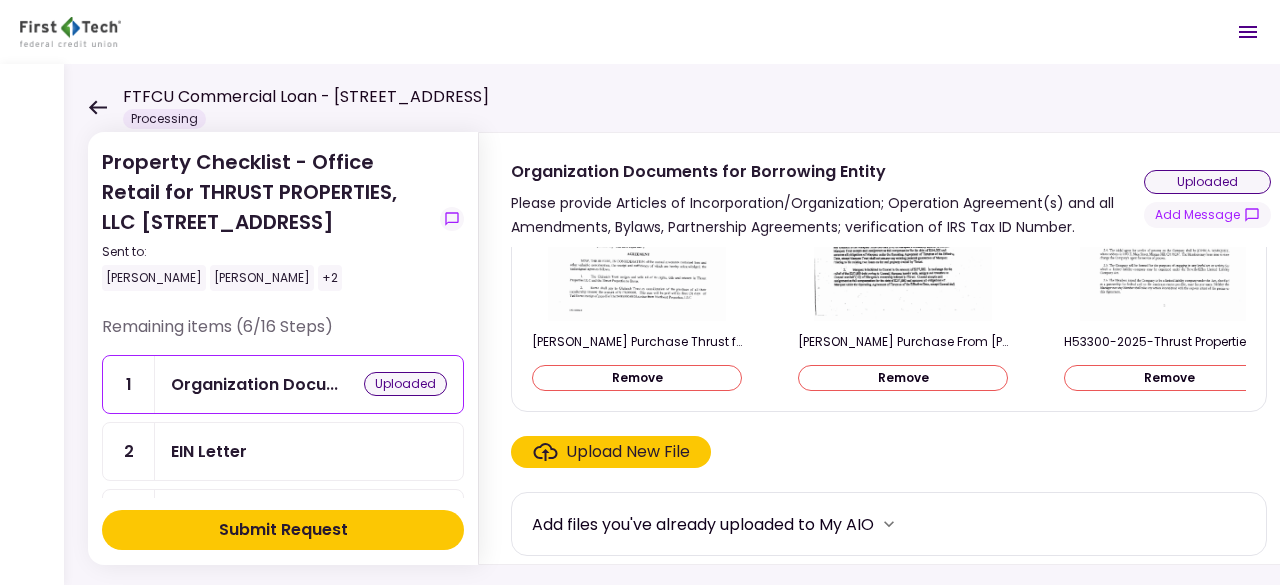 click on "Submit Request" at bounding box center (283, 530) 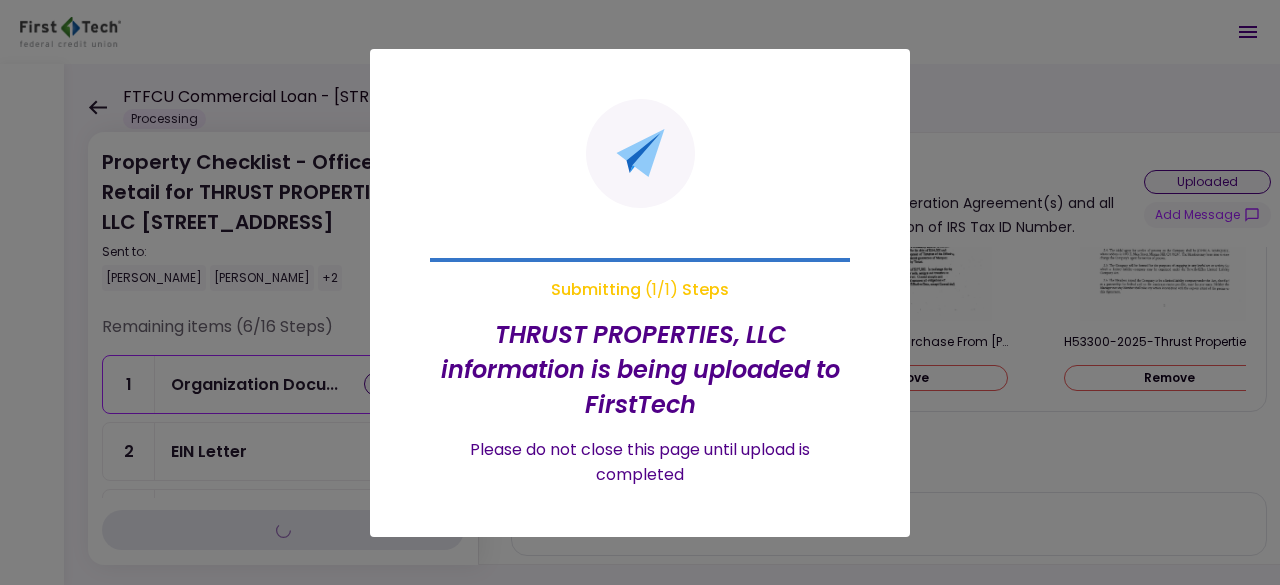 scroll, scrollTop: 0, scrollLeft: 0, axis: both 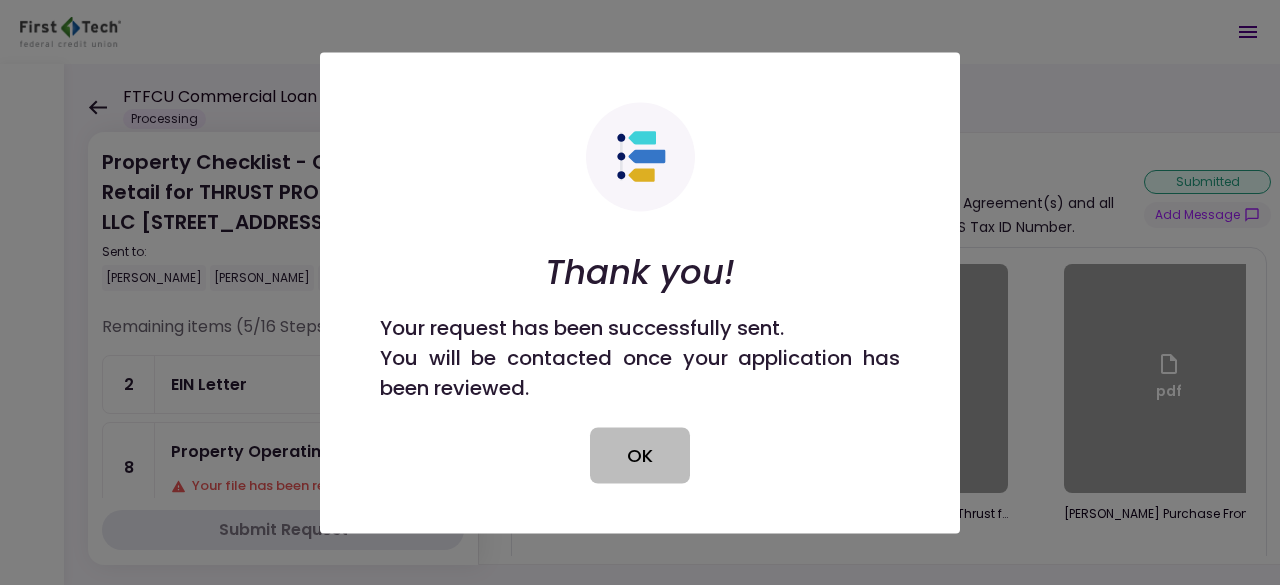 click on "OK" at bounding box center (640, 455) 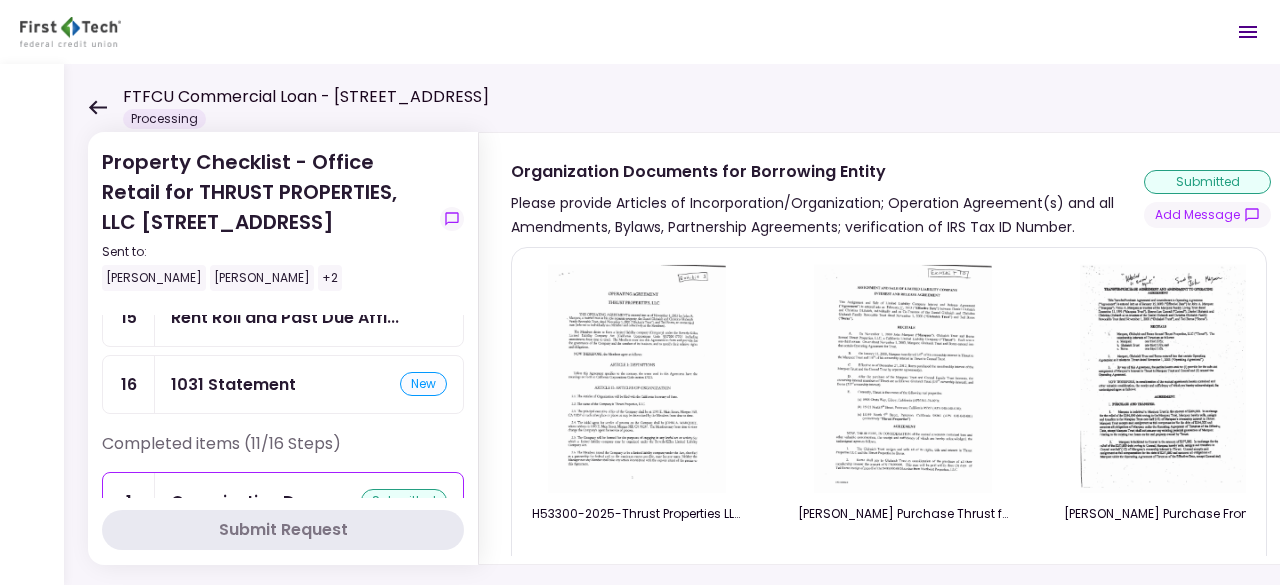 scroll, scrollTop: 0, scrollLeft: 0, axis: both 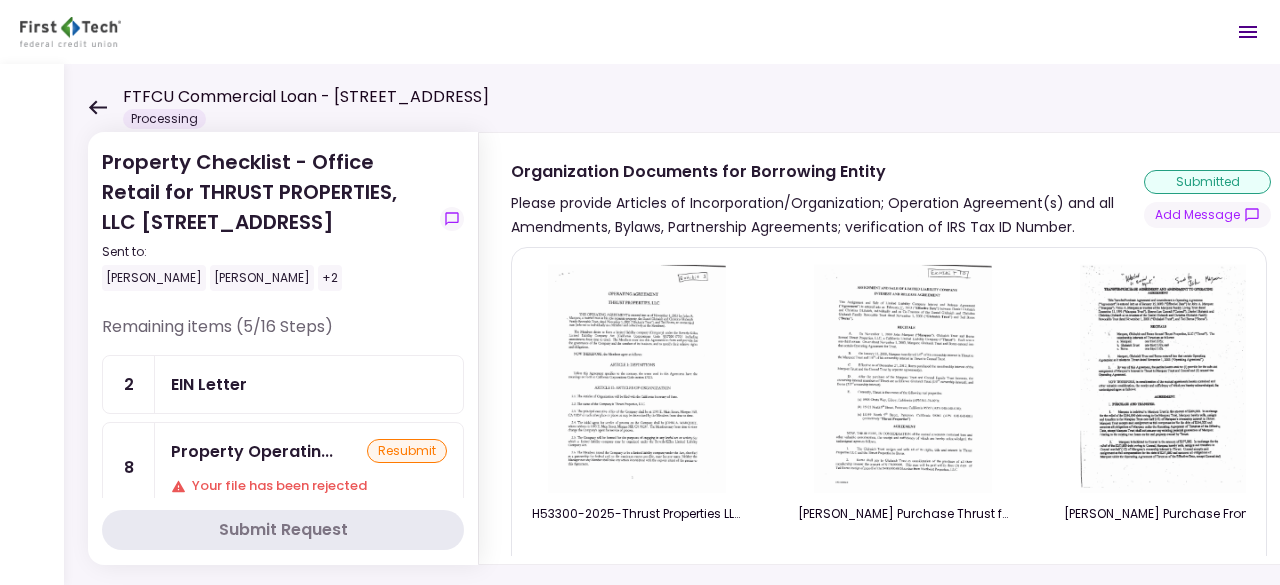 click 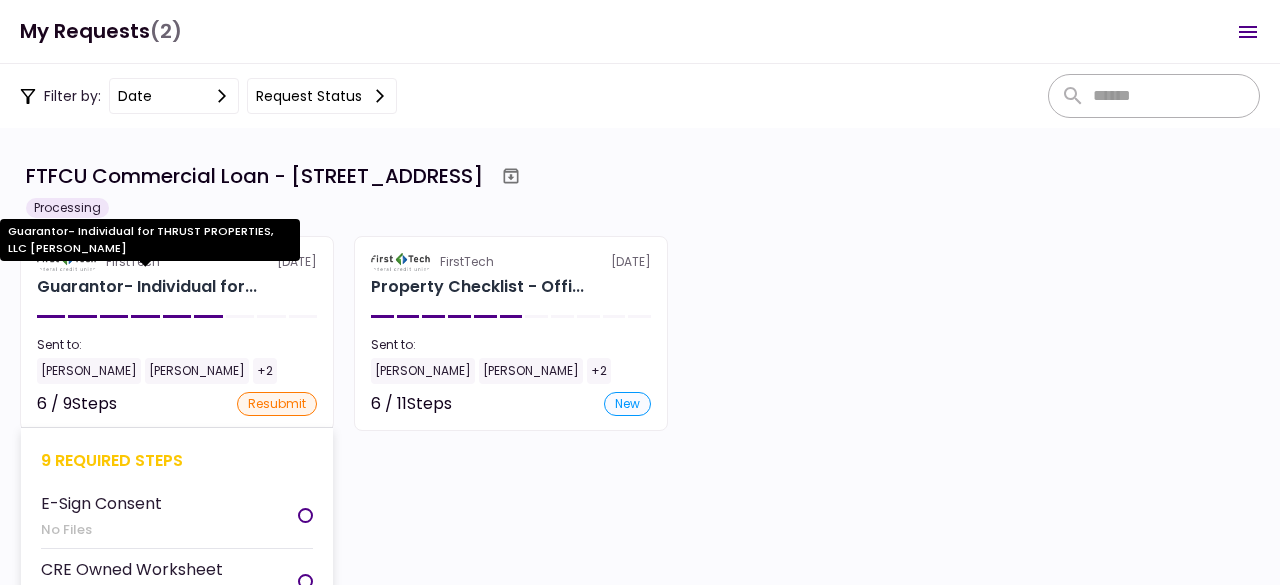 click on "Guarantor- Individual for..." at bounding box center [147, 287] 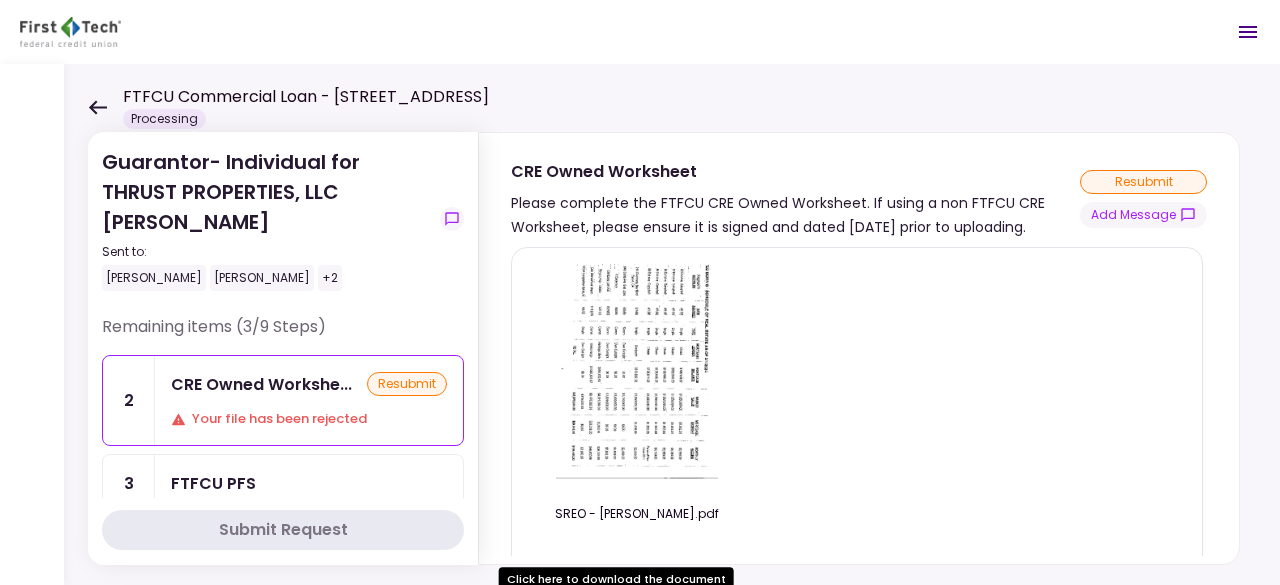 scroll, scrollTop: 100, scrollLeft: 0, axis: vertical 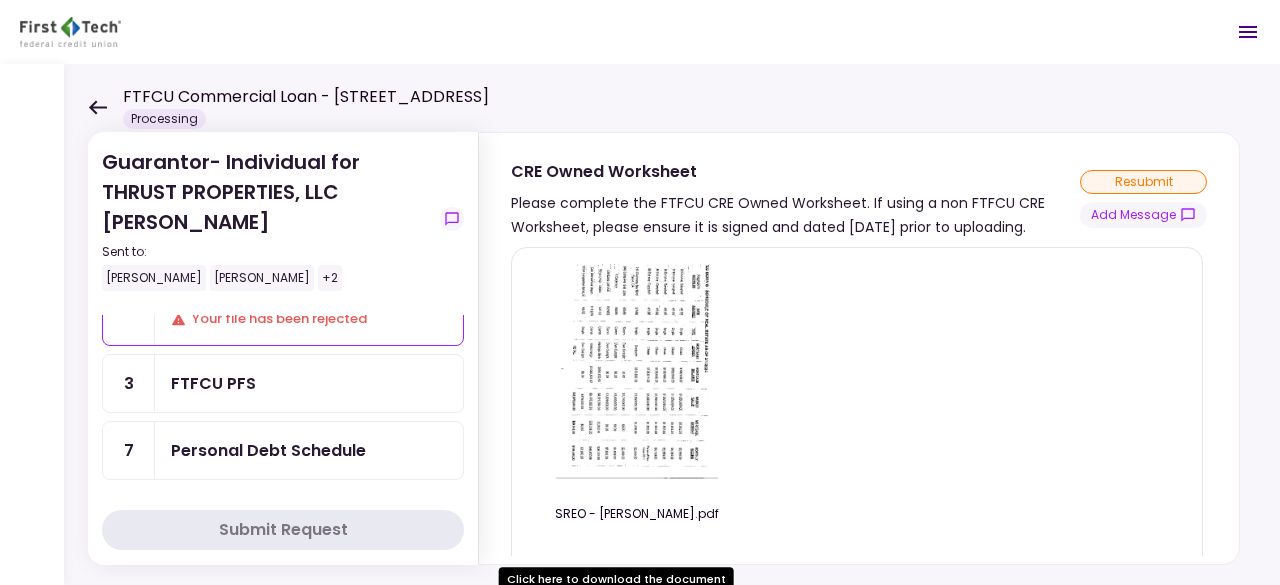 click on "FTFCU PFS" at bounding box center [309, 383] 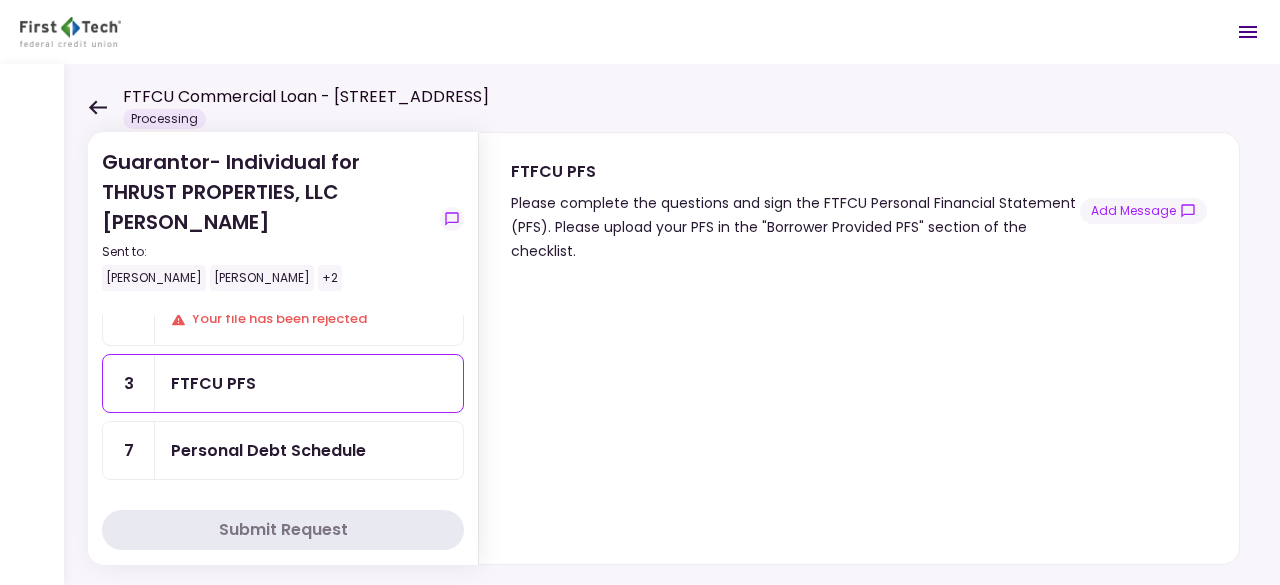 scroll, scrollTop: 23, scrollLeft: 0, axis: vertical 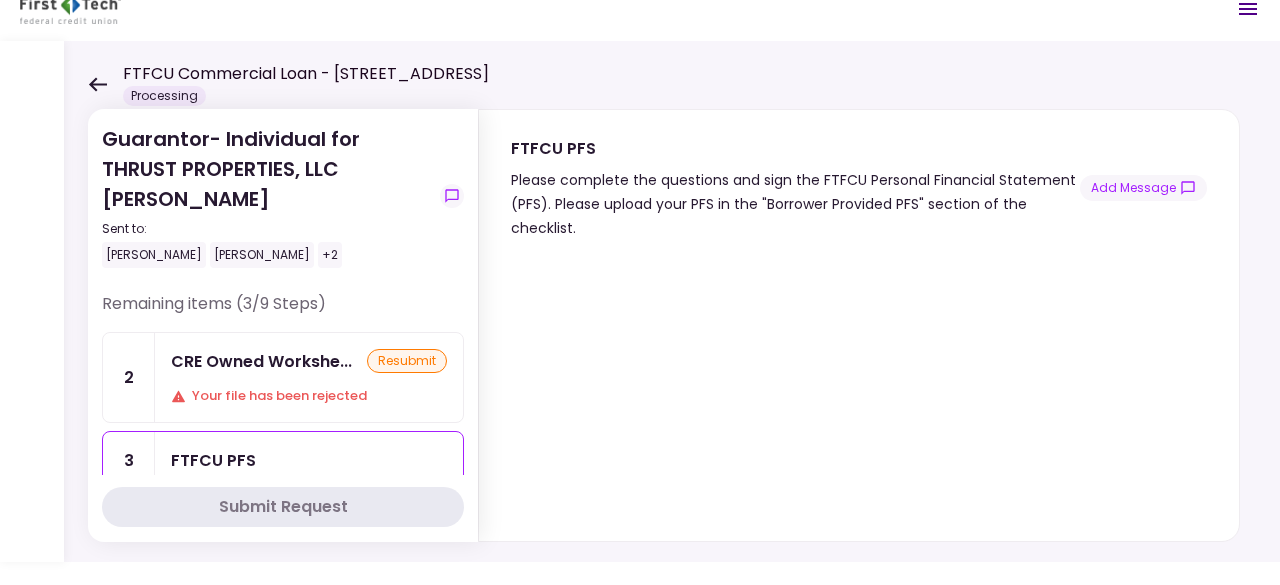 click 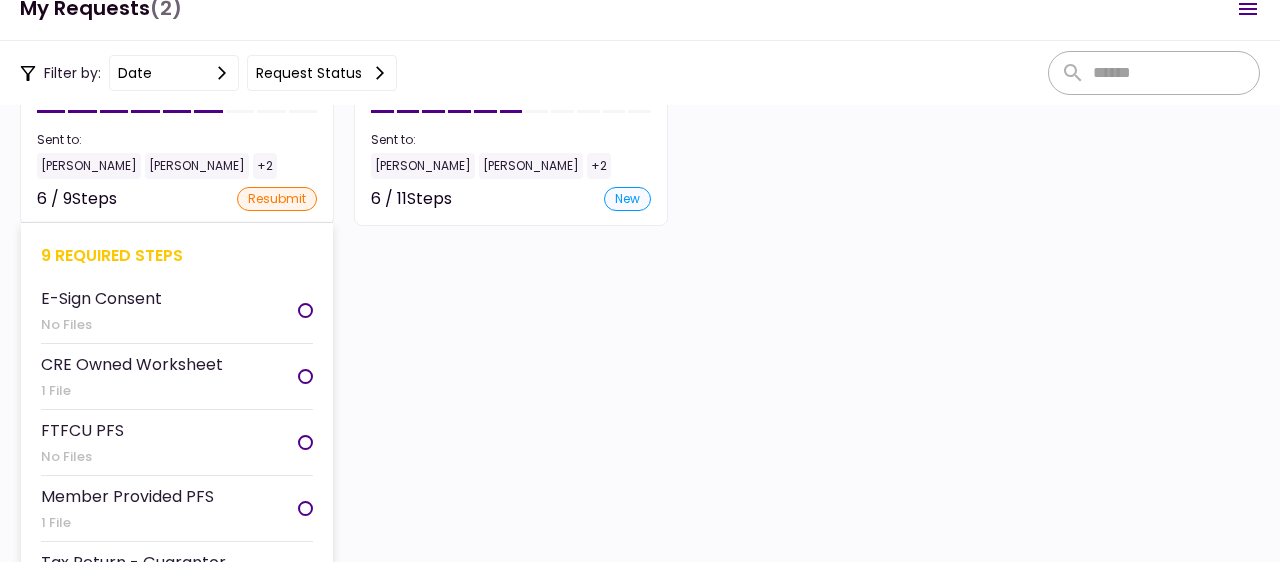 scroll, scrollTop: 191, scrollLeft: 0, axis: vertical 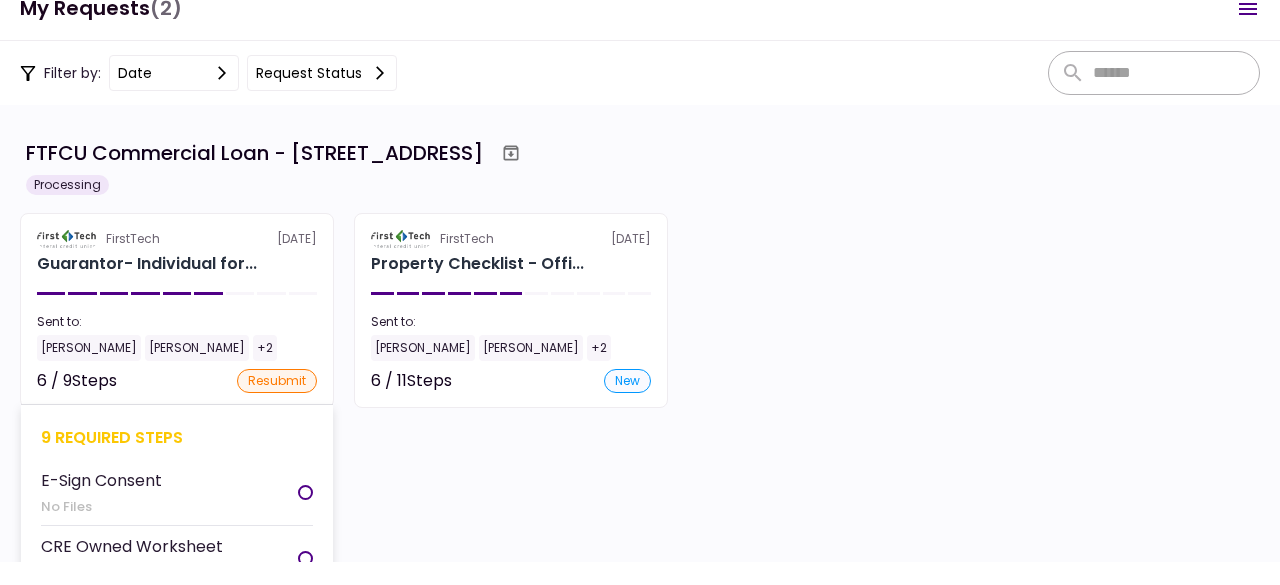 click on "FirstTech [DATE] Guarantor- Individual for... Sent to: [PERSON_NAME] [PERSON_NAME] +2 6 / 9  Steps resubmit 9   required steps E-Sign Consent No Files CRE Owned Worksheet 1 File FTFCU PFS No Files Member Provided PFS 1 File Tax Return - Guarantor 4 Files IRS Form 4506-T Guarantor 1 File Personal Debt Schedule No Files COFSA- Guarantor 1 File Liquidity Statements - Guarantor 1 File" at bounding box center (177, 310) 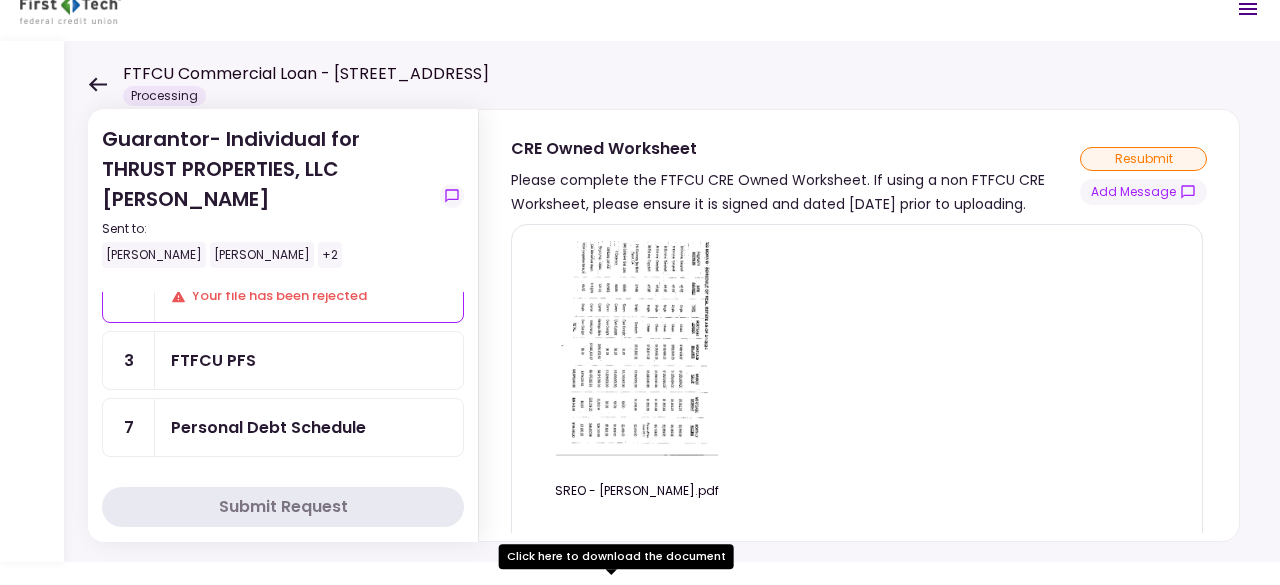 scroll, scrollTop: 0, scrollLeft: 0, axis: both 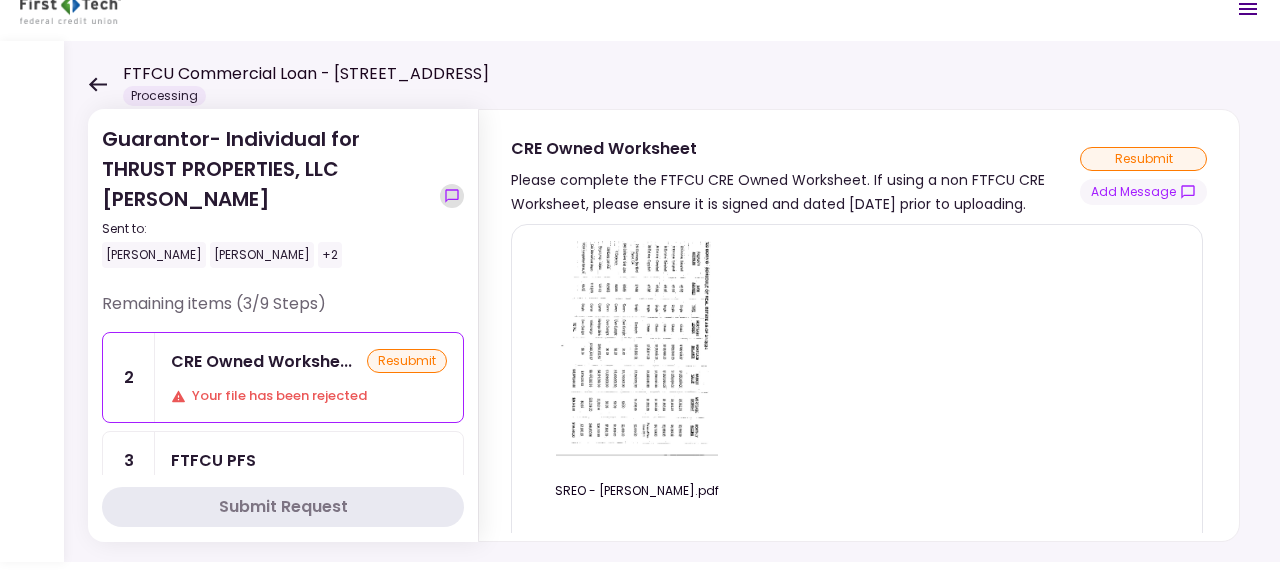 click 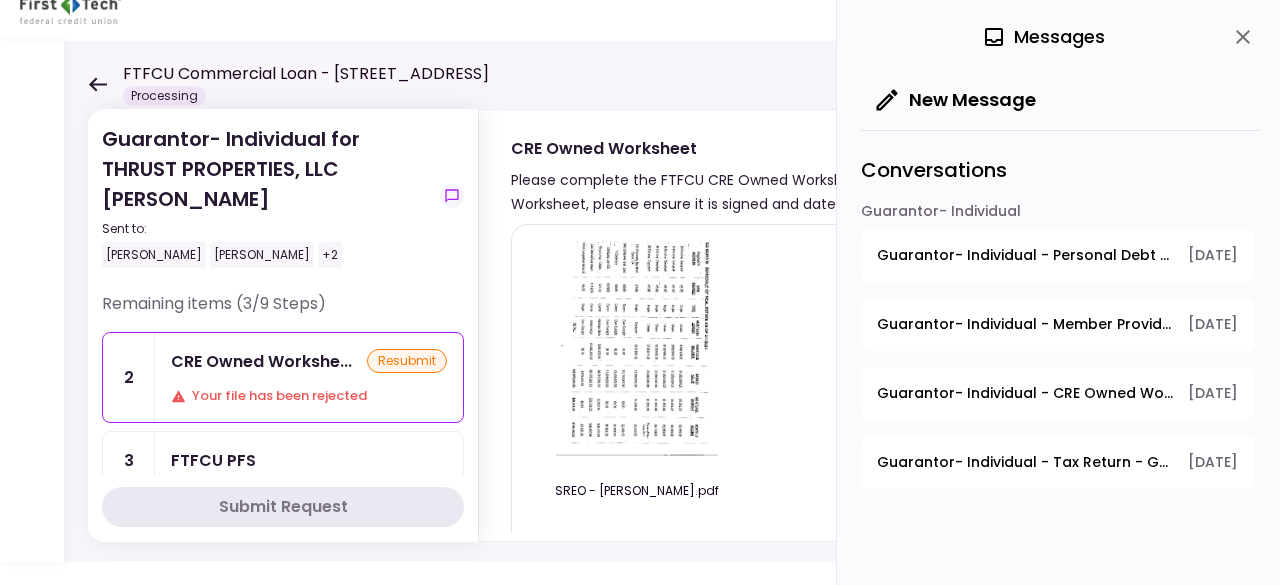 click on "FTFCU PFS" at bounding box center (309, 460) 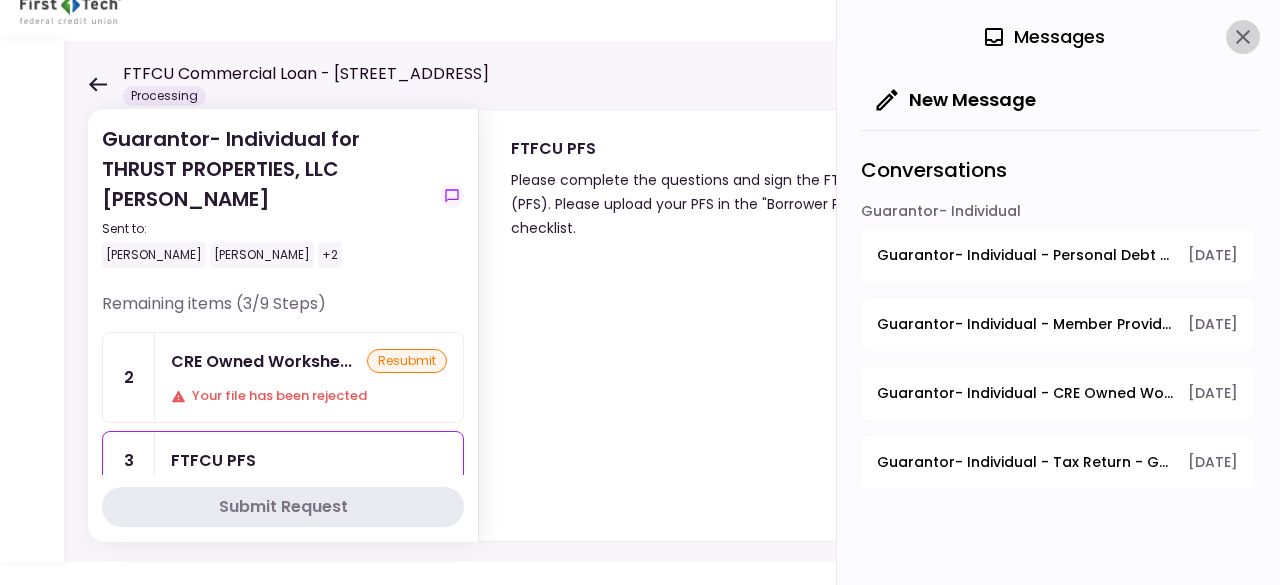 click 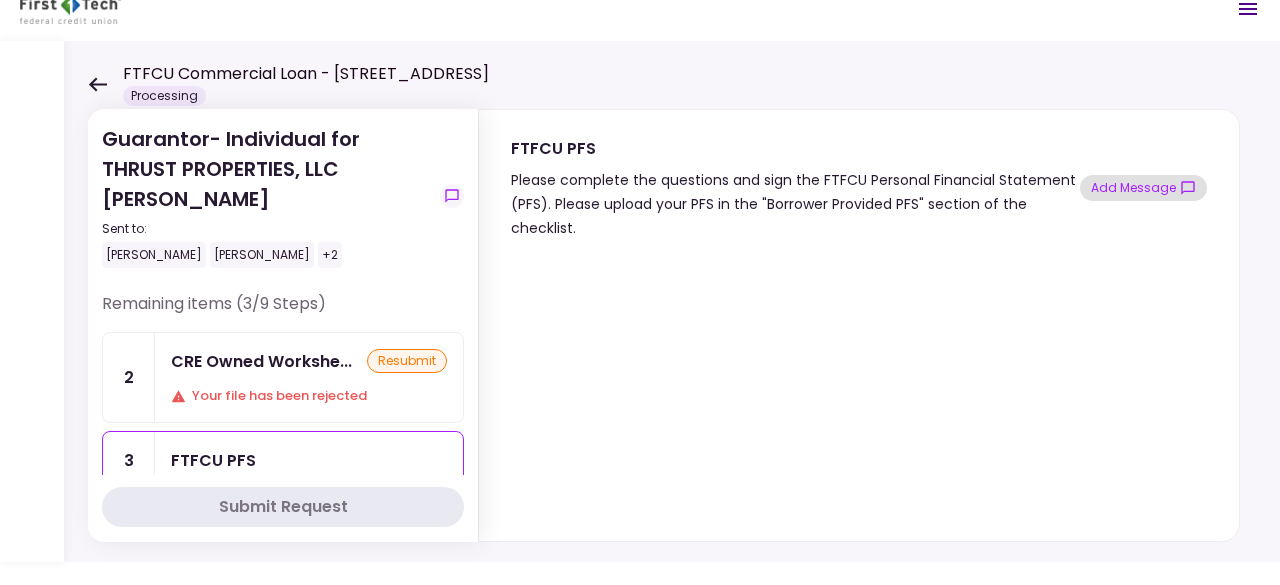 click on "Add Message" at bounding box center (1143, 188) 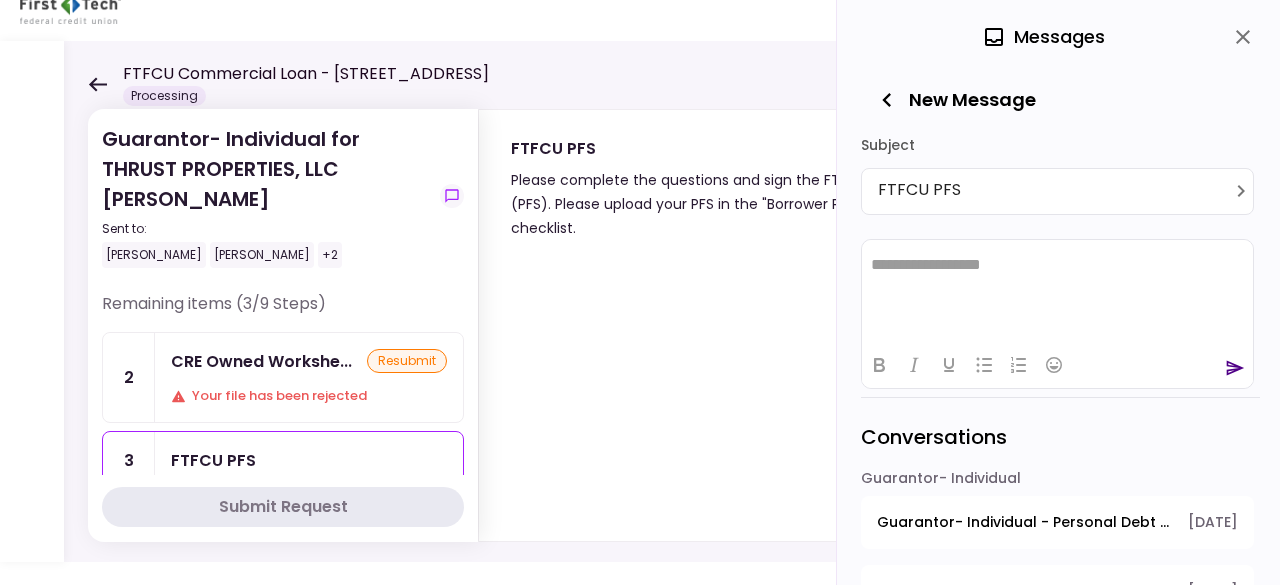 scroll, scrollTop: 0, scrollLeft: 0, axis: both 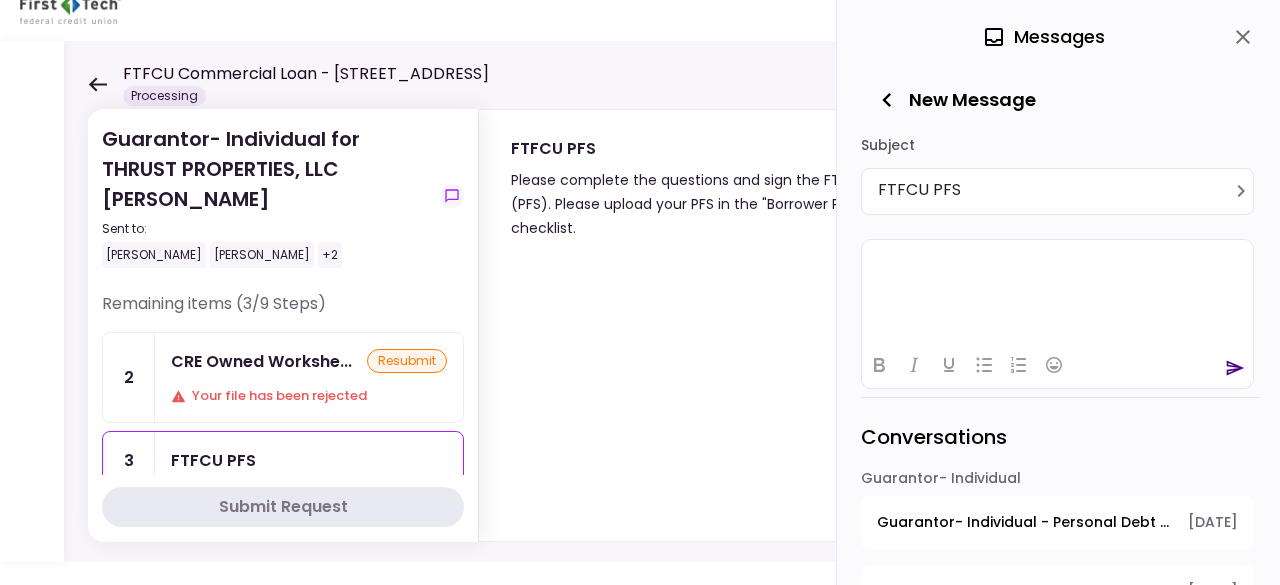 click at bounding box center [1057, 263] 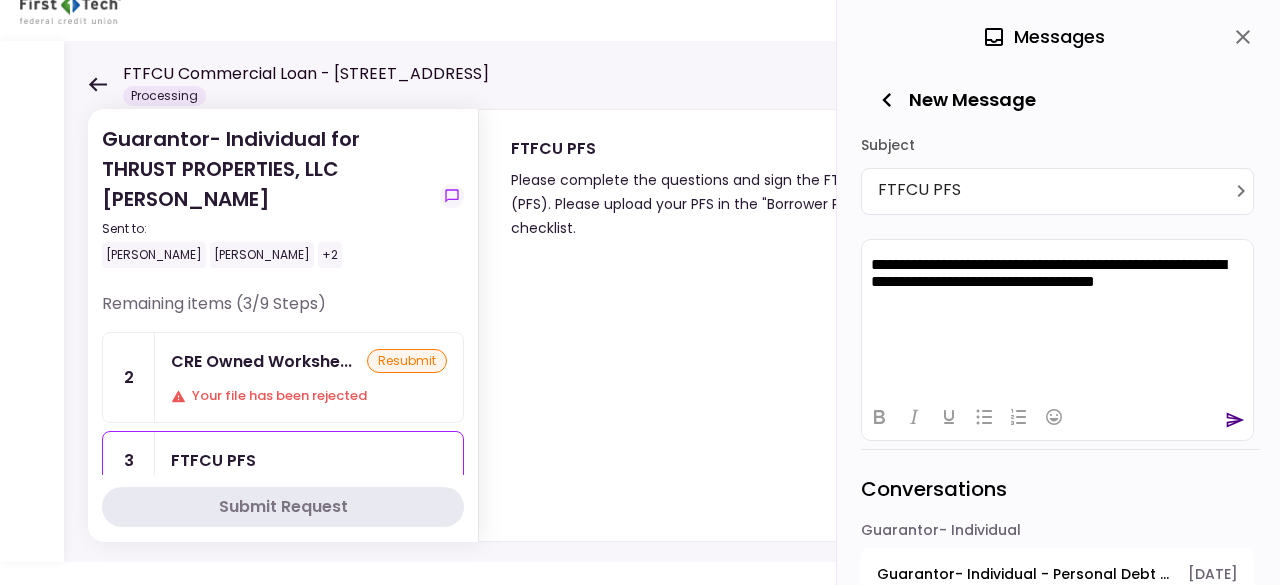 click 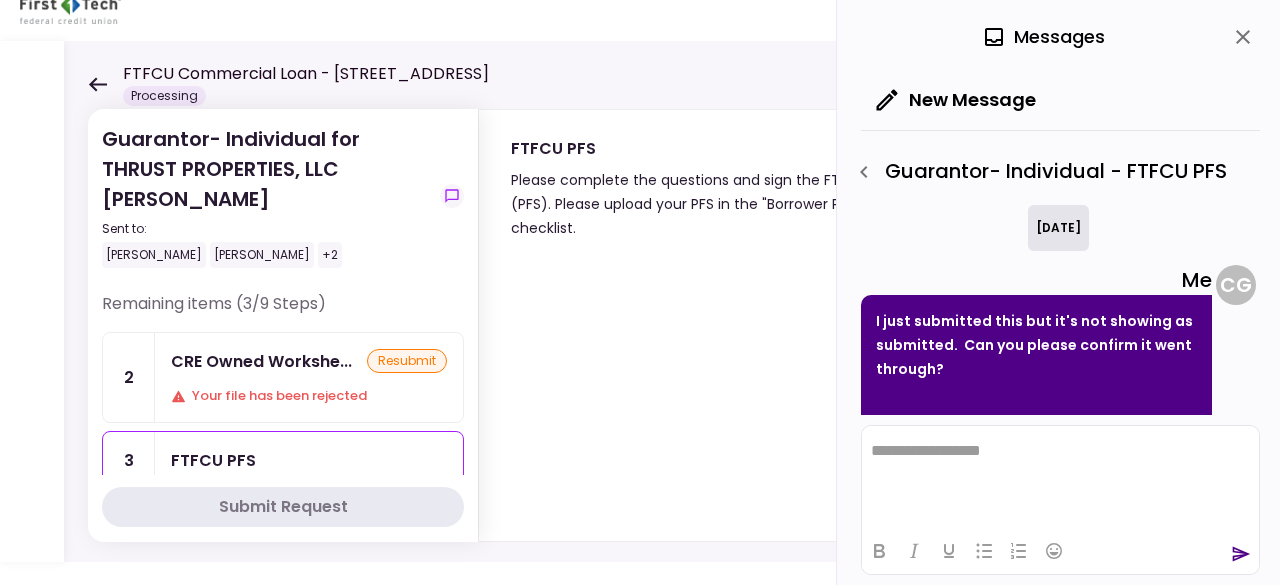 scroll, scrollTop: 0, scrollLeft: 0, axis: both 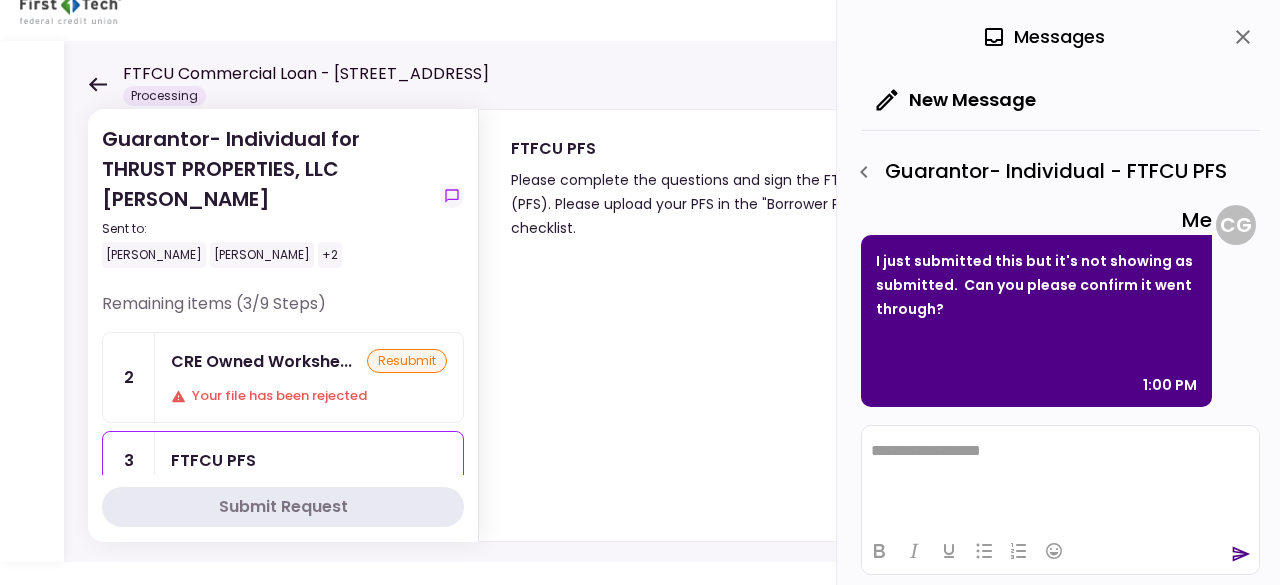 click 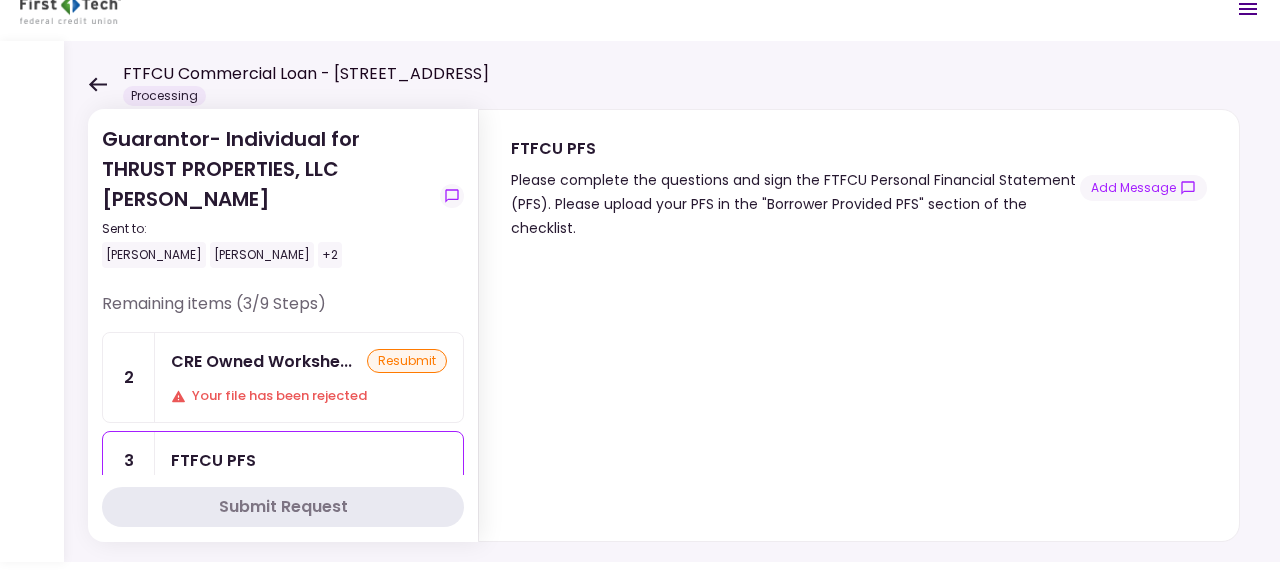 click 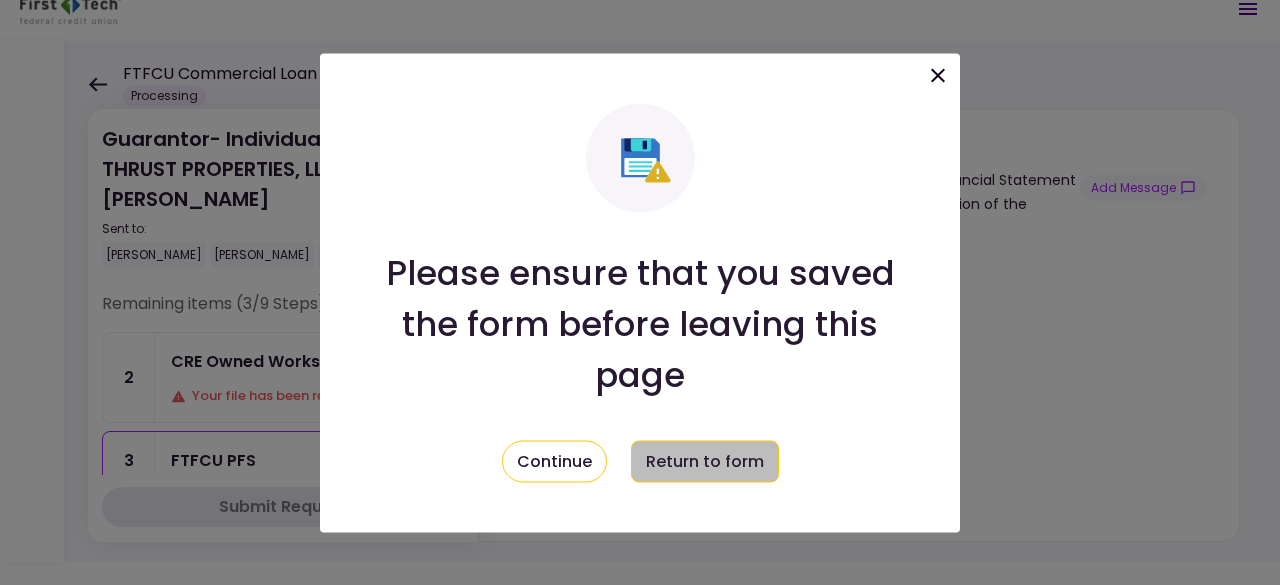 click on "Return to form" at bounding box center (705, 461) 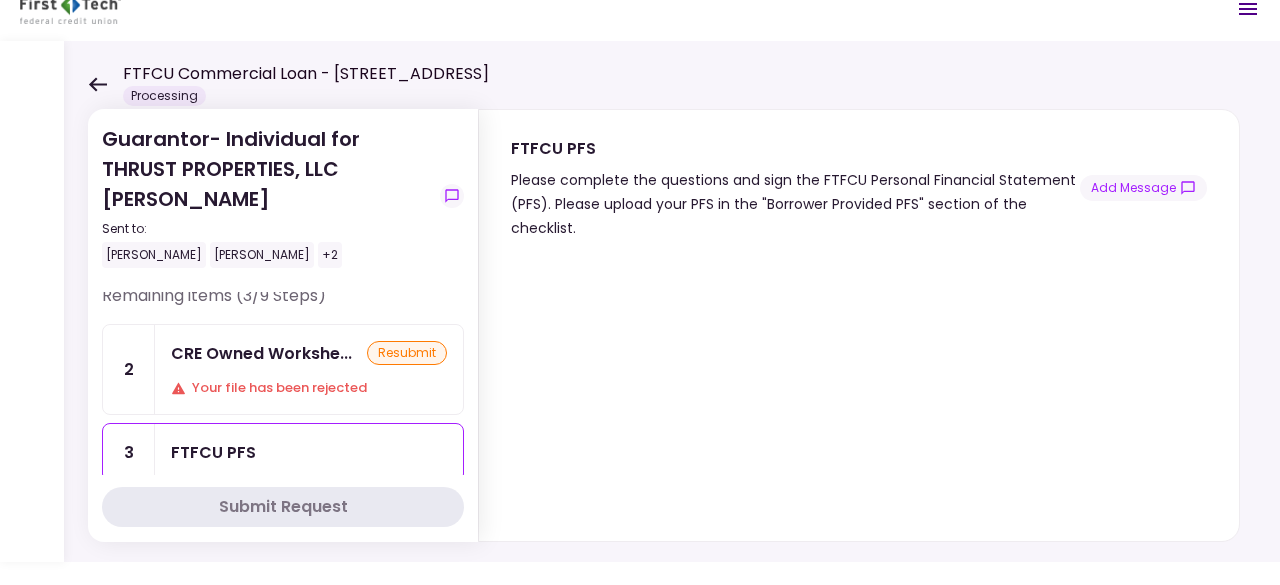 scroll, scrollTop: 0, scrollLeft: 0, axis: both 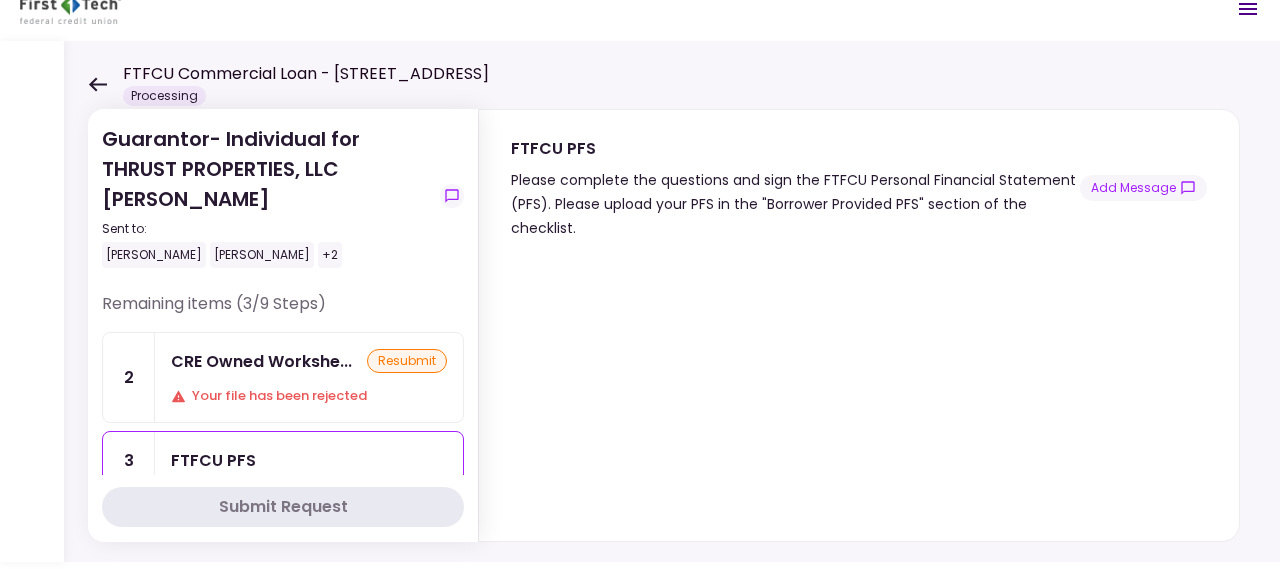 click on "Submit Request" at bounding box center (283, 507) 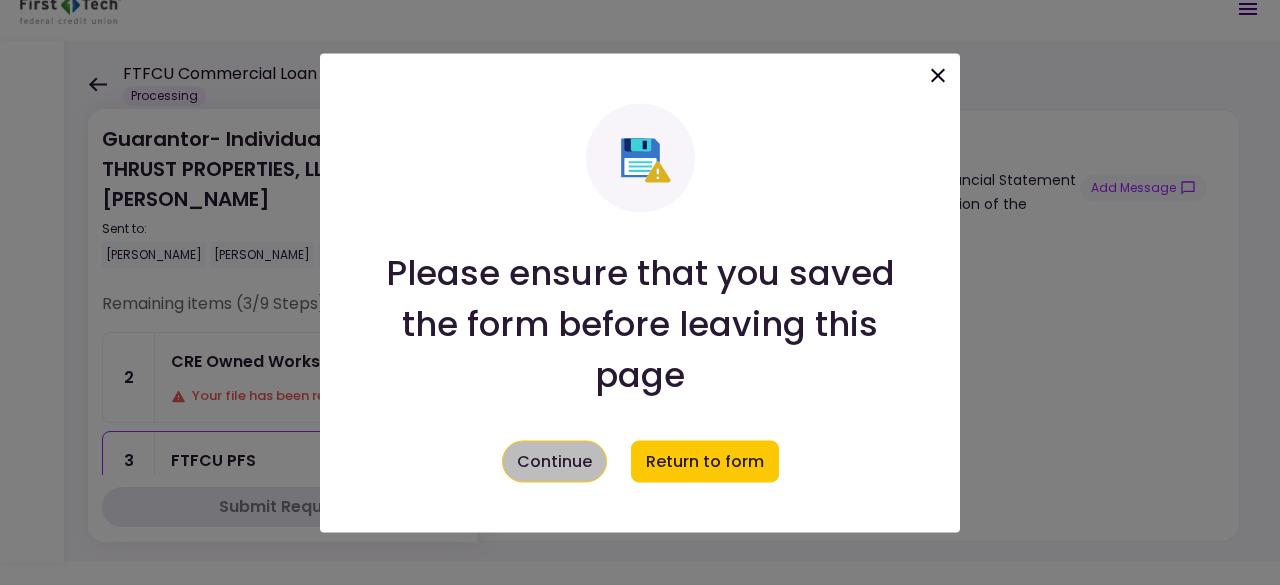 click on "Continue" at bounding box center [554, 461] 